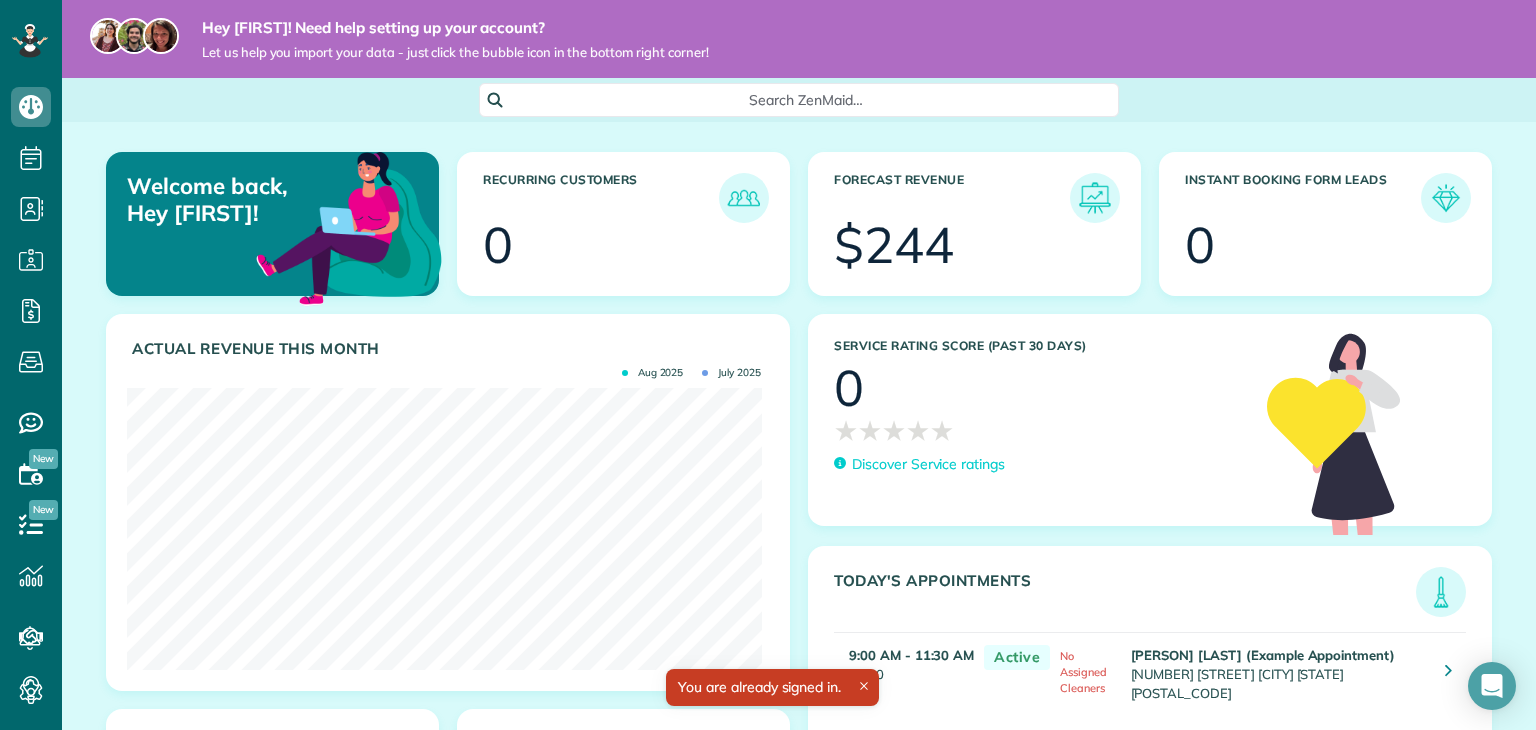 scroll, scrollTop: 0, scrollLeft: 0, axis: both 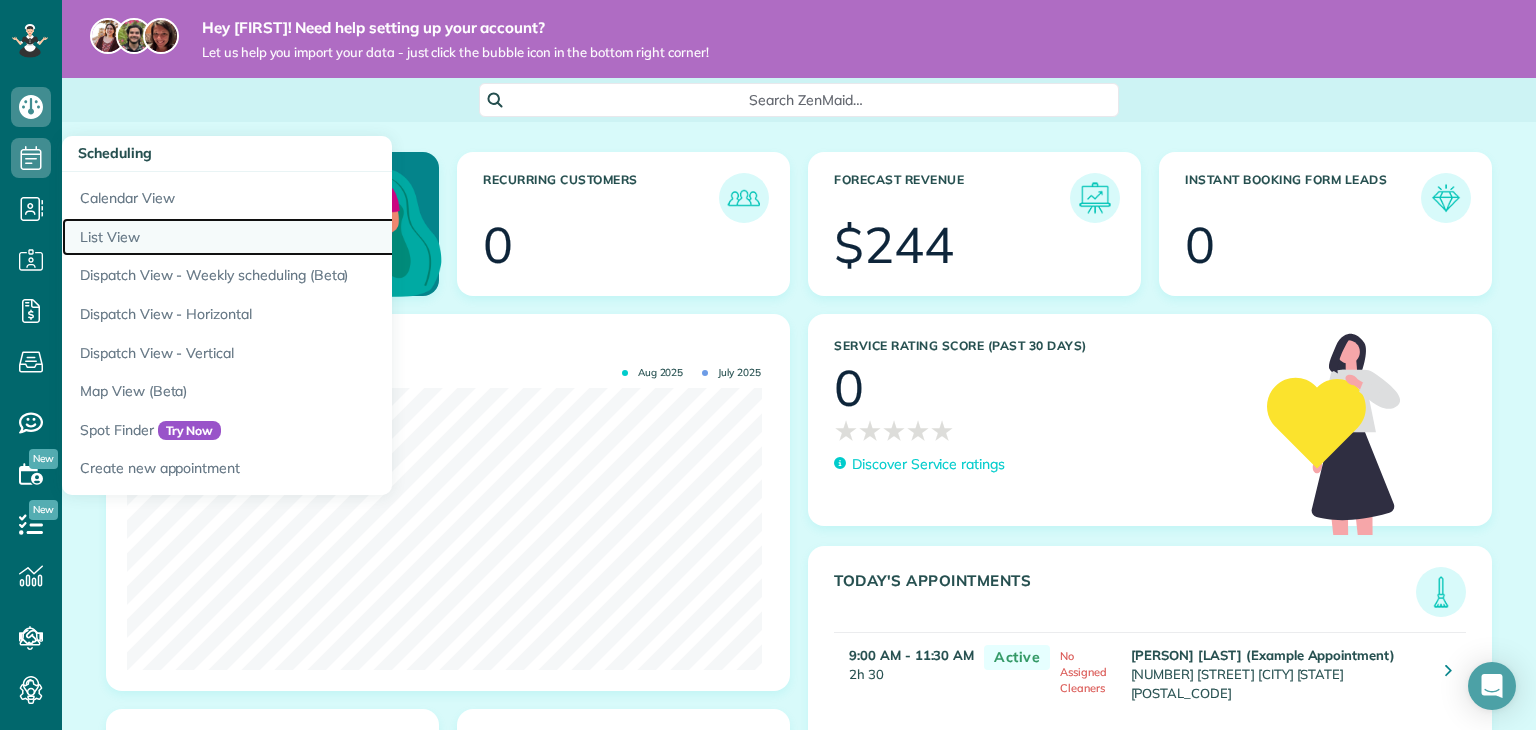 click on "List View" at bounding box center [312, 237] 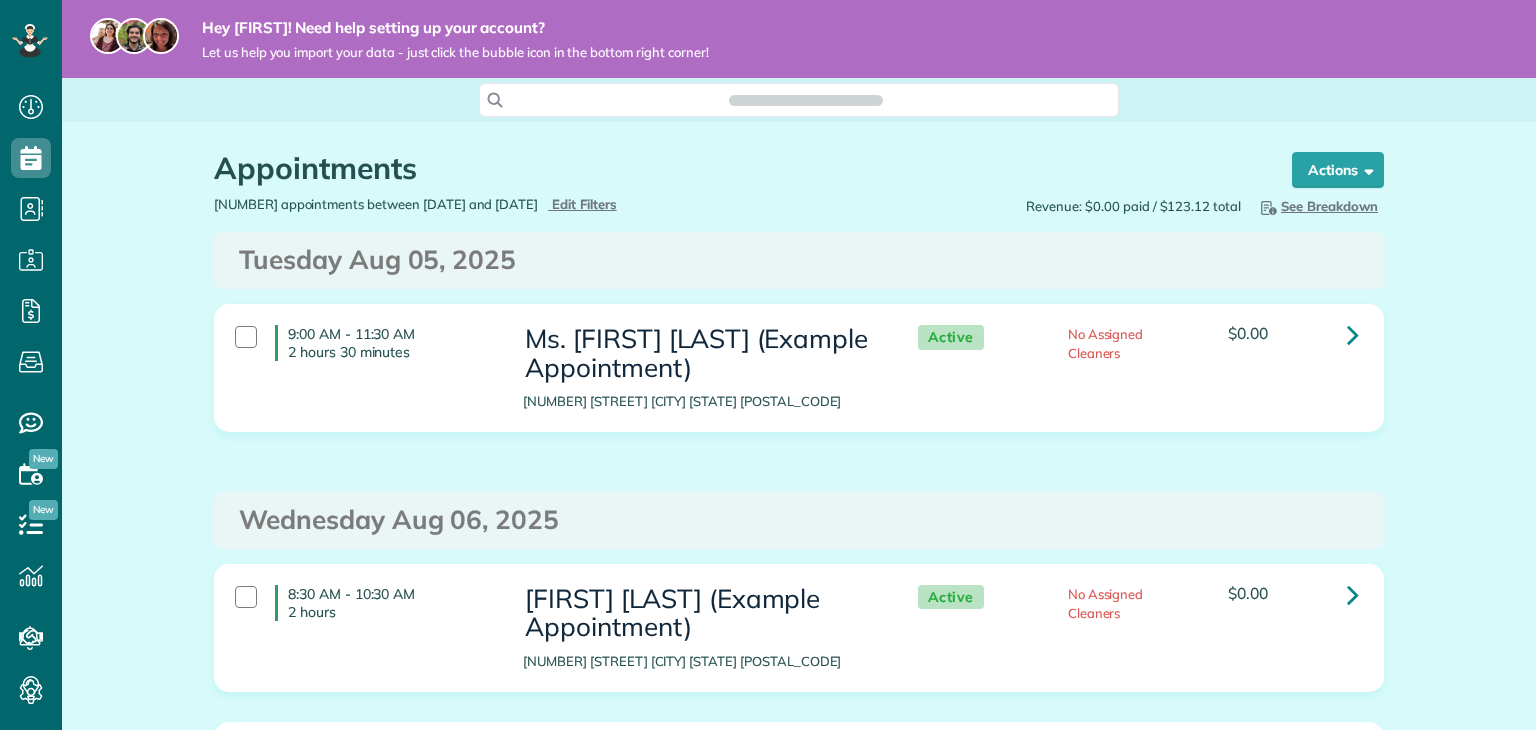 scroll, scrollTop: 0, scrollLeft: 0, axis: both 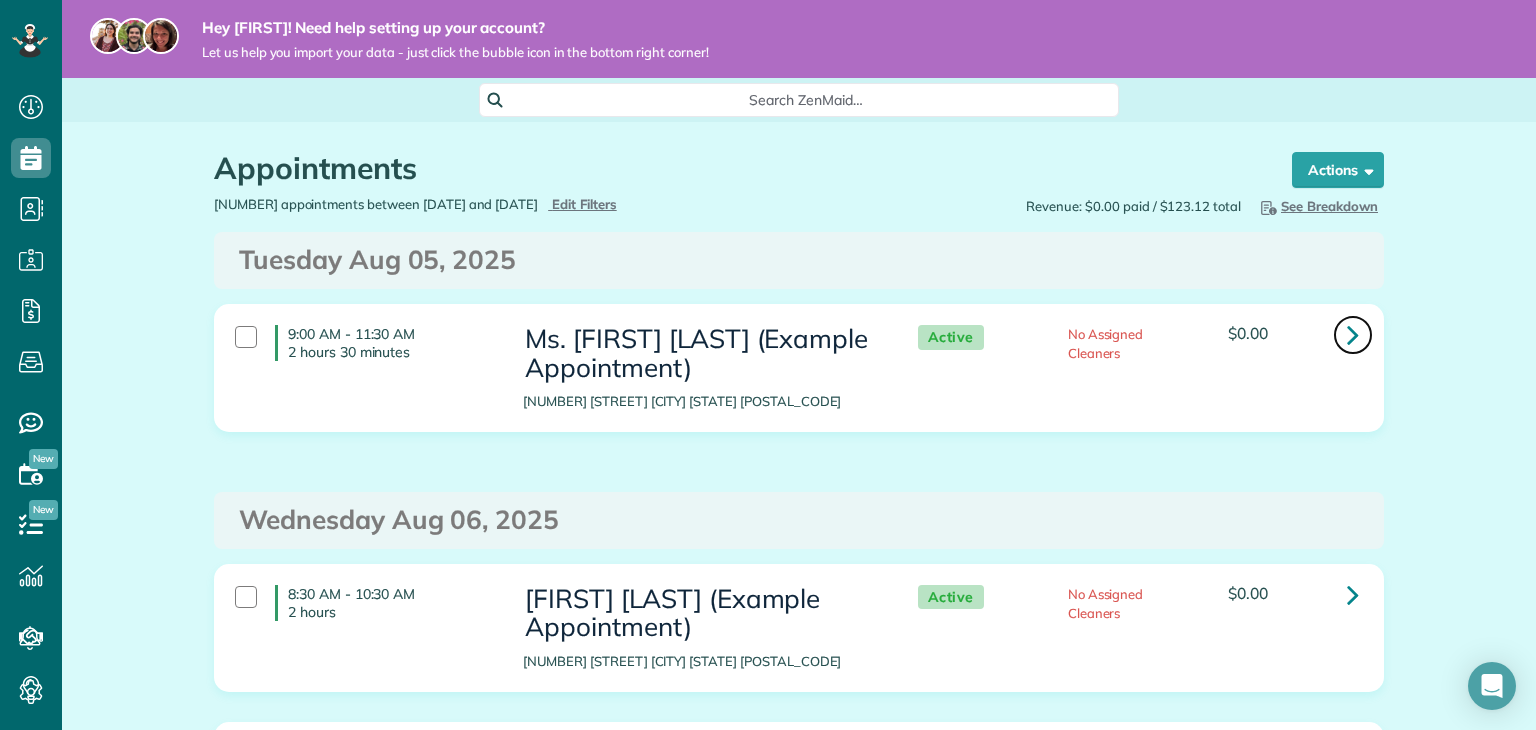 click at bounding box center [1353, 334] 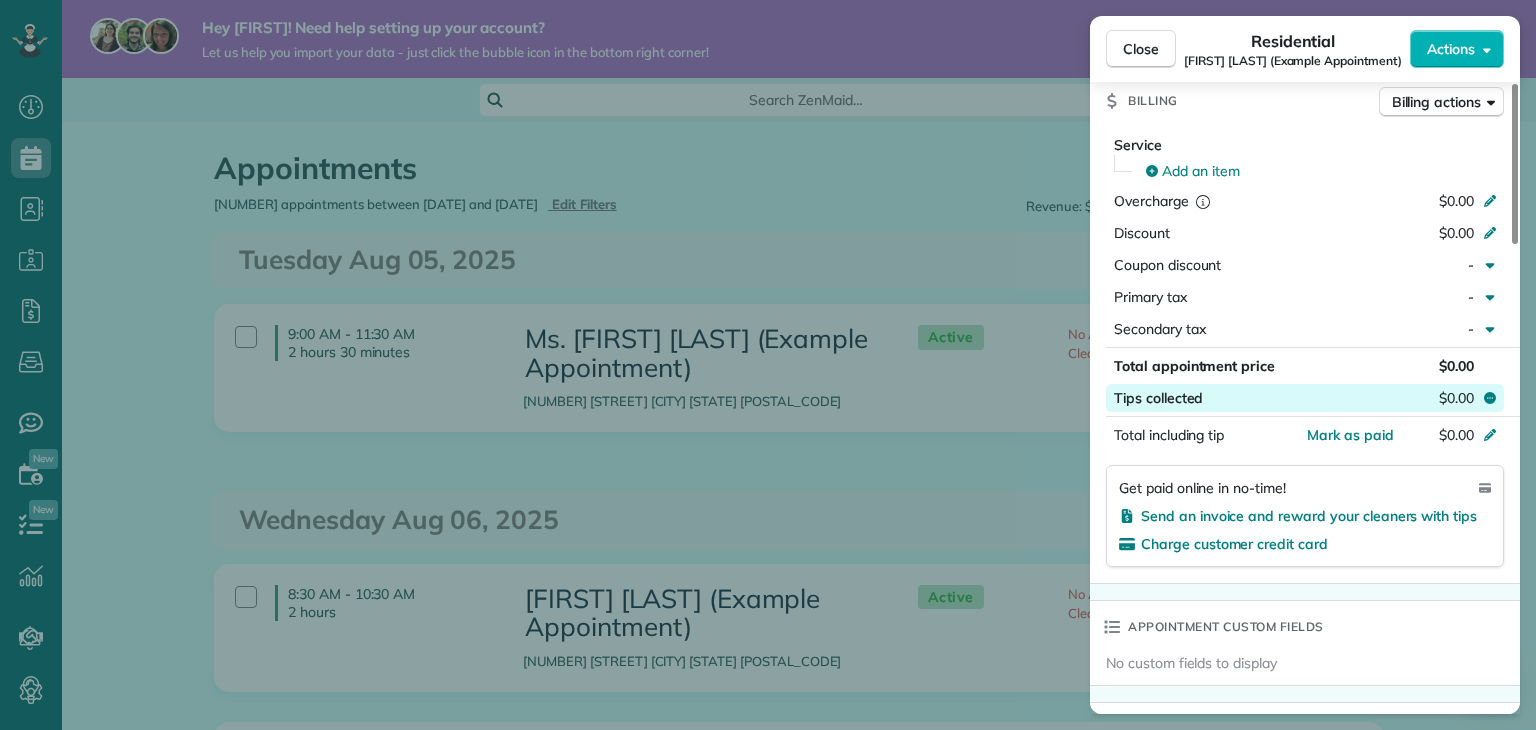 scroll, scrollTop: 1000, scrollLeft: 0, axis: vertical 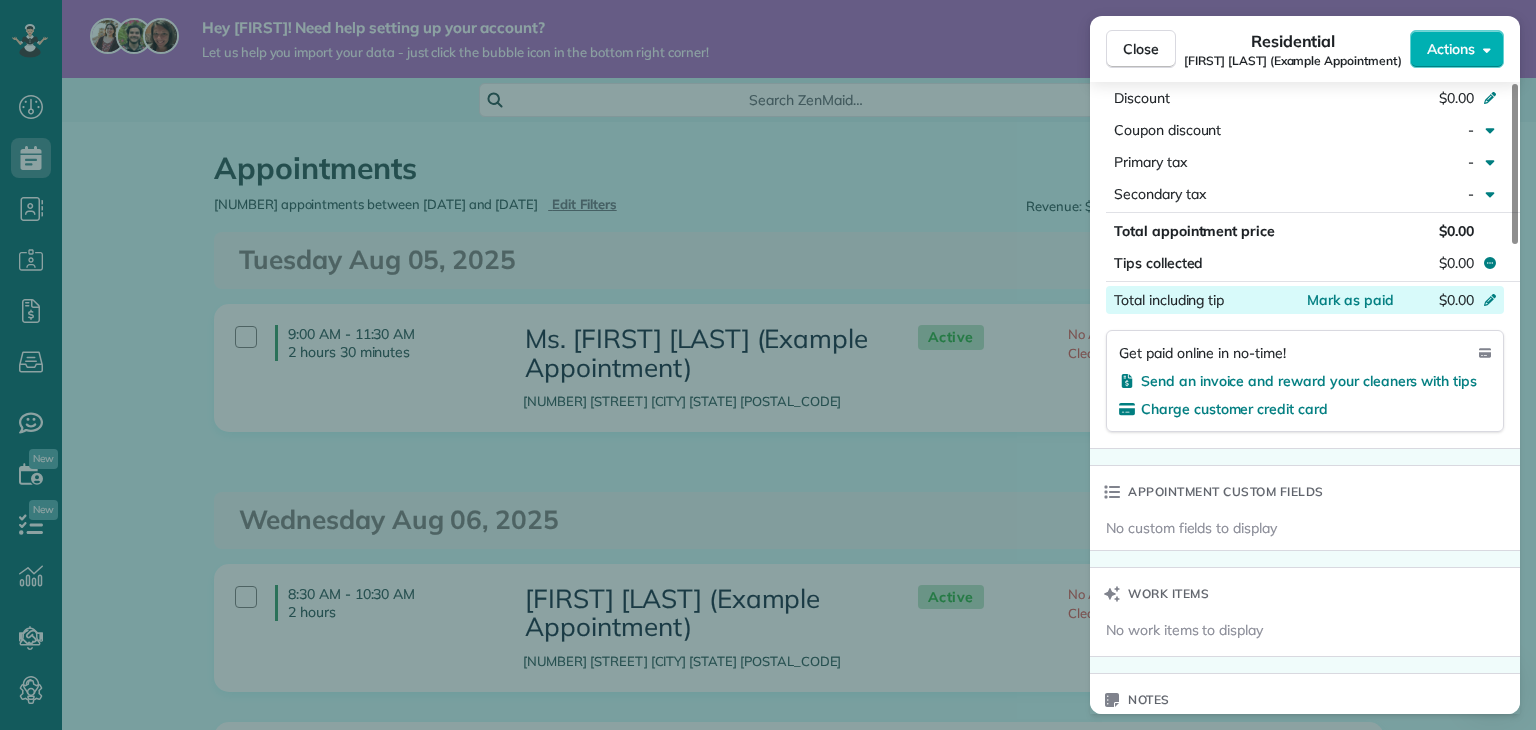 click 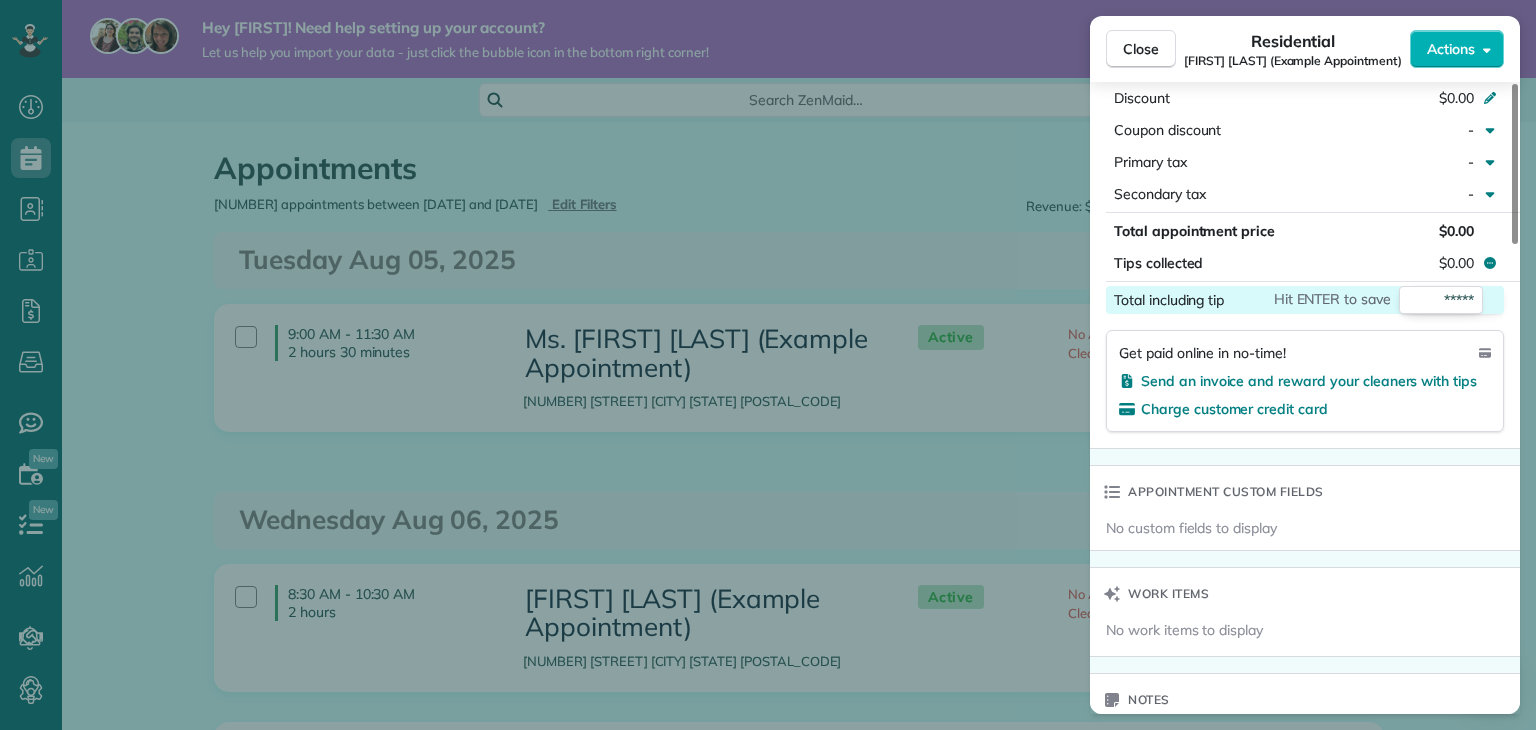 click on "*****" at bounding box center [1441, 300] 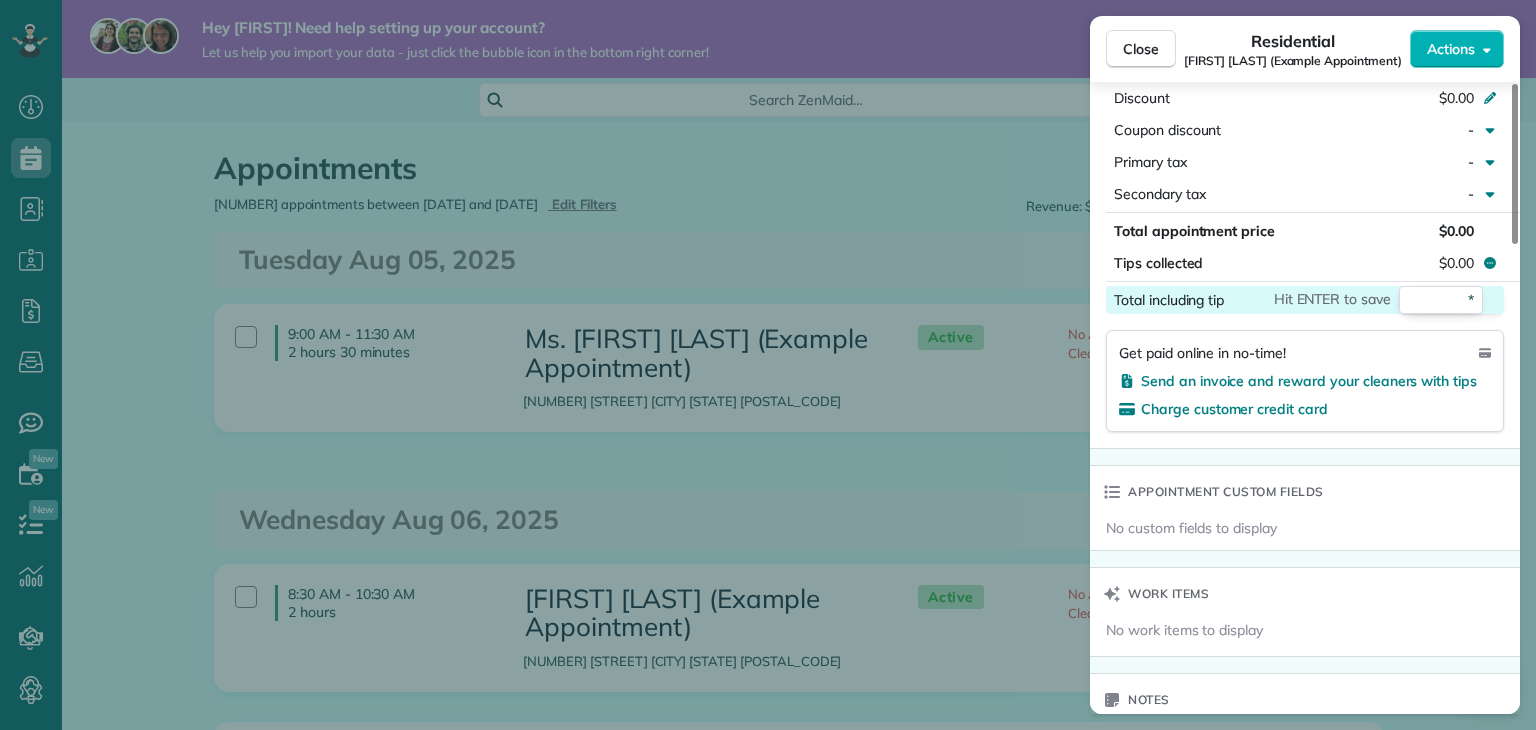type on "**" 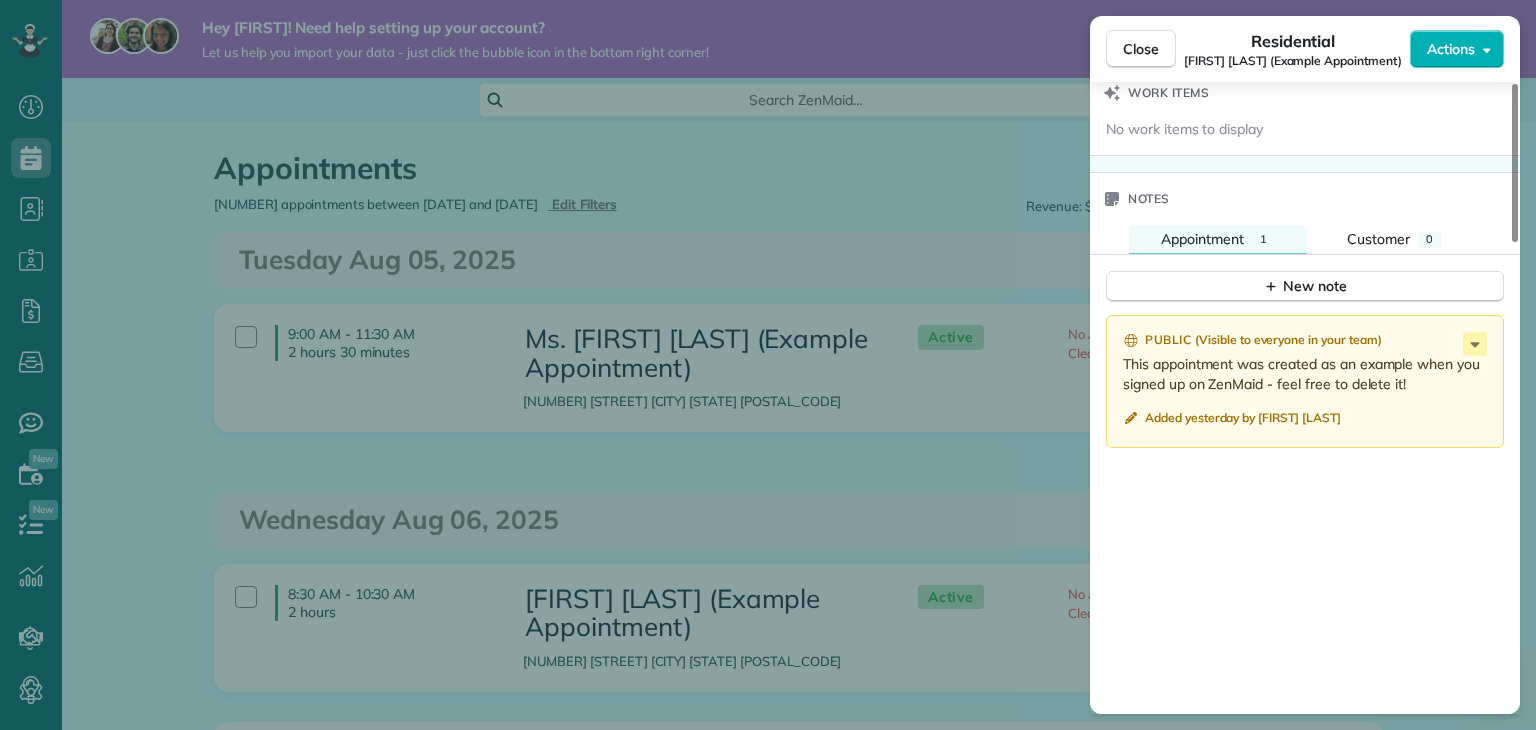 scroll, scrollTop: 1733, scrollLeft: 0, axis: vertical 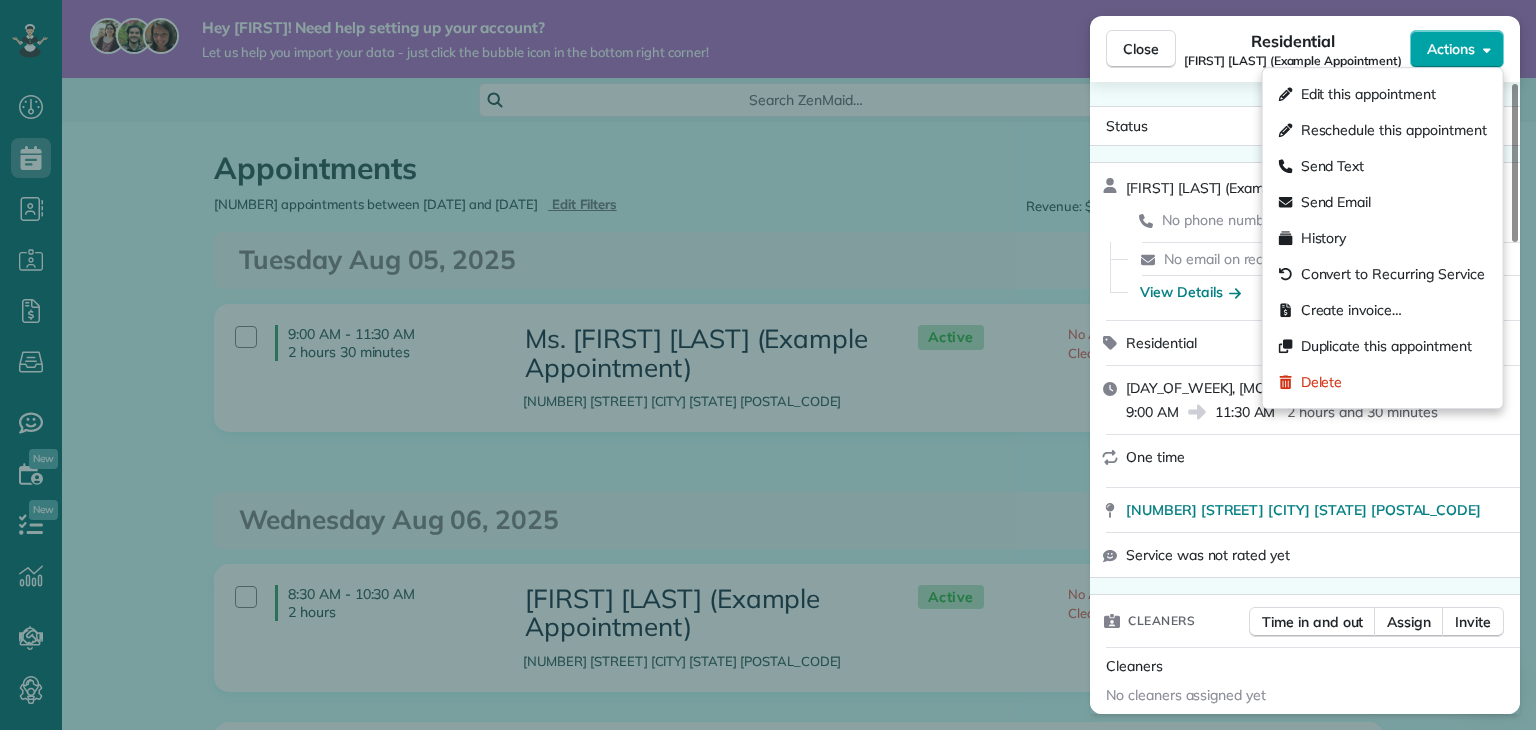 click on "Actions" at bounding box center (1451, 49) 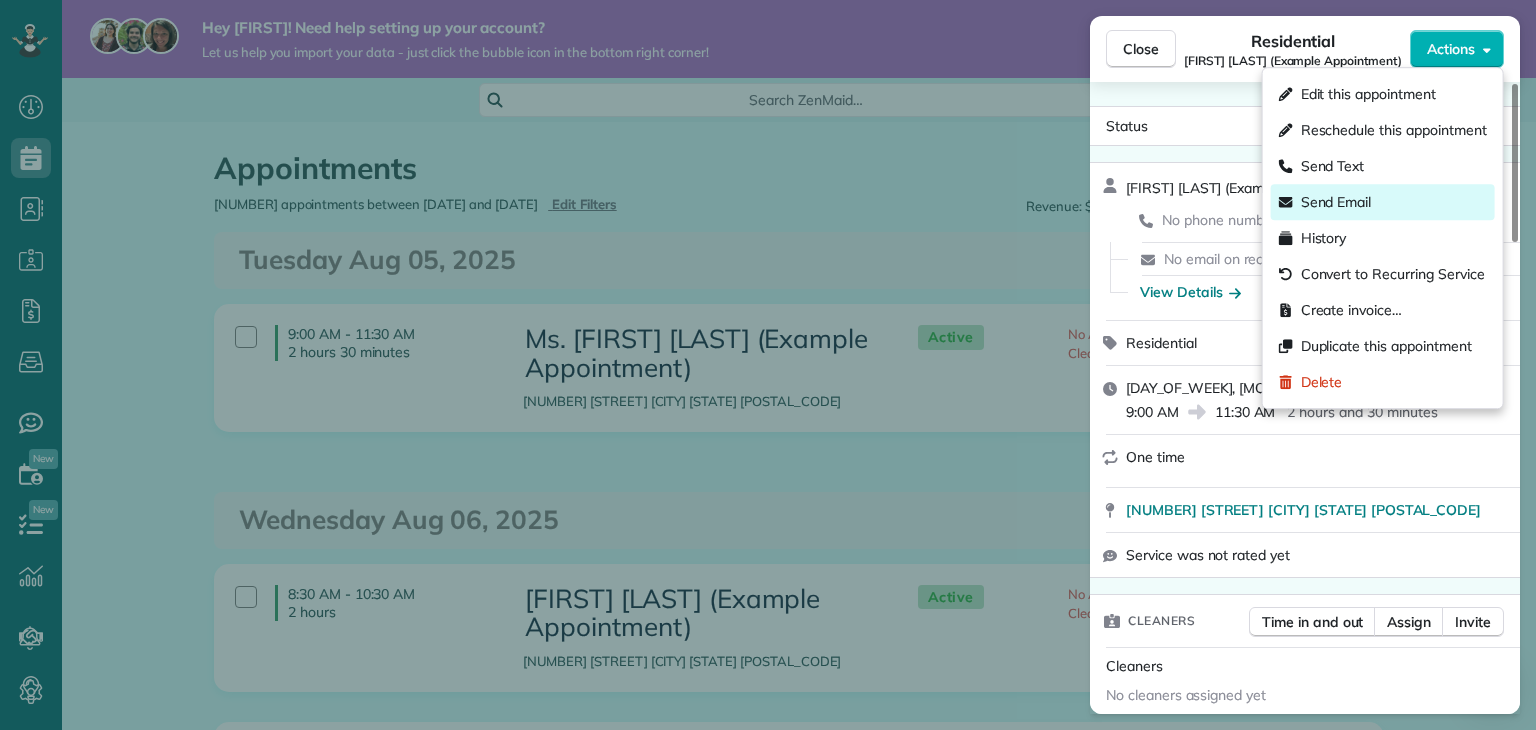 click on "Send Email" at bounding box center (1336, 202) 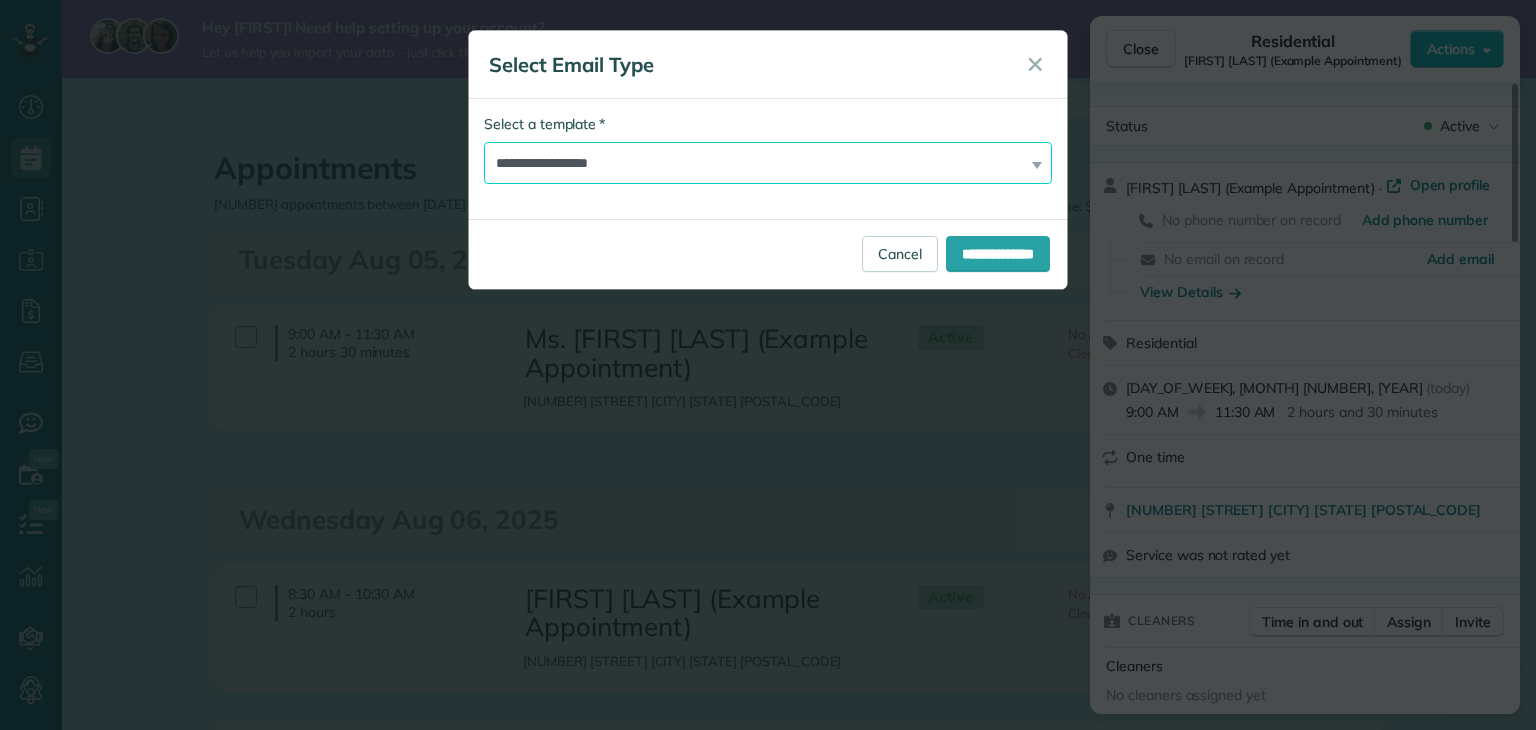 click on "**********" at bounding box center (768, 163) 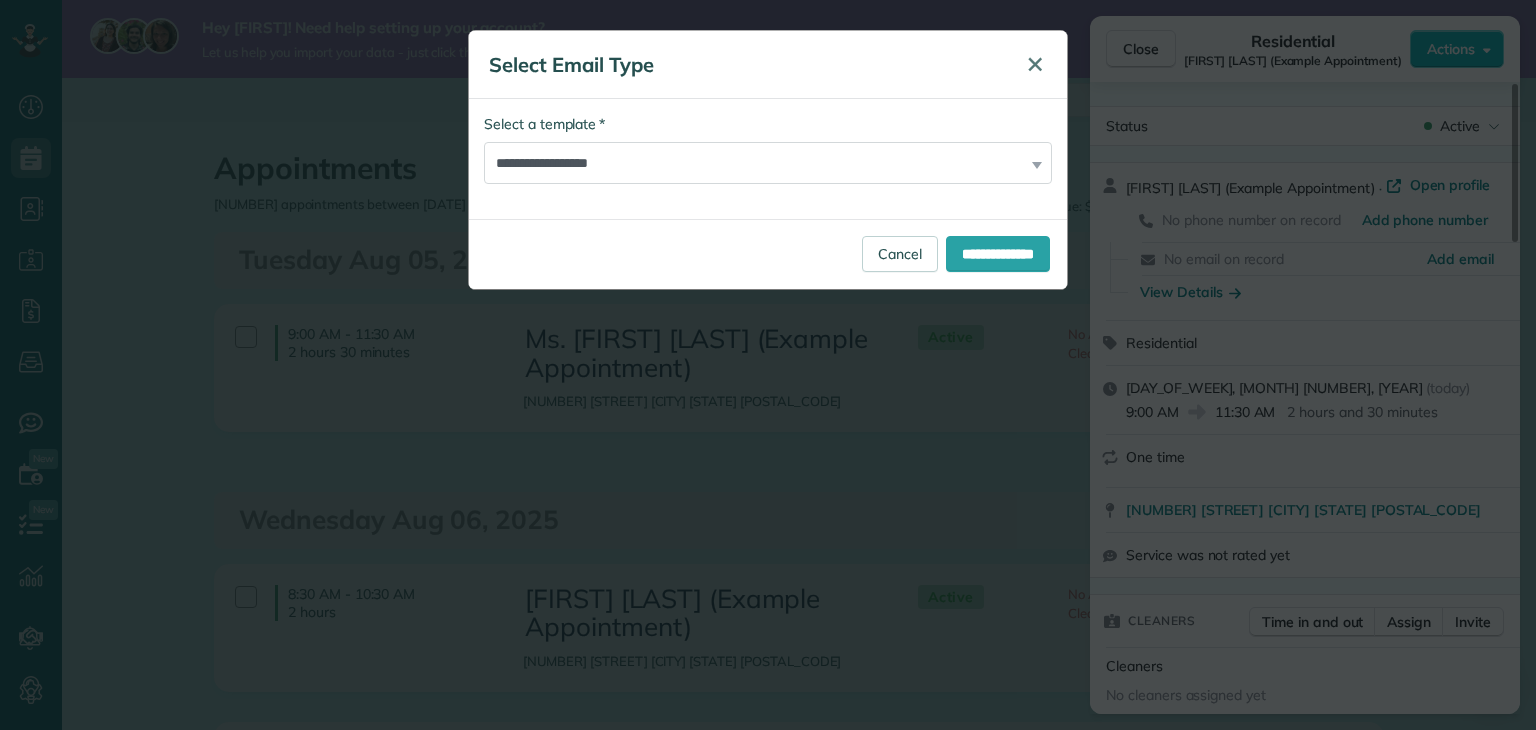 click on "✕" at bounding box center (1035, 65) 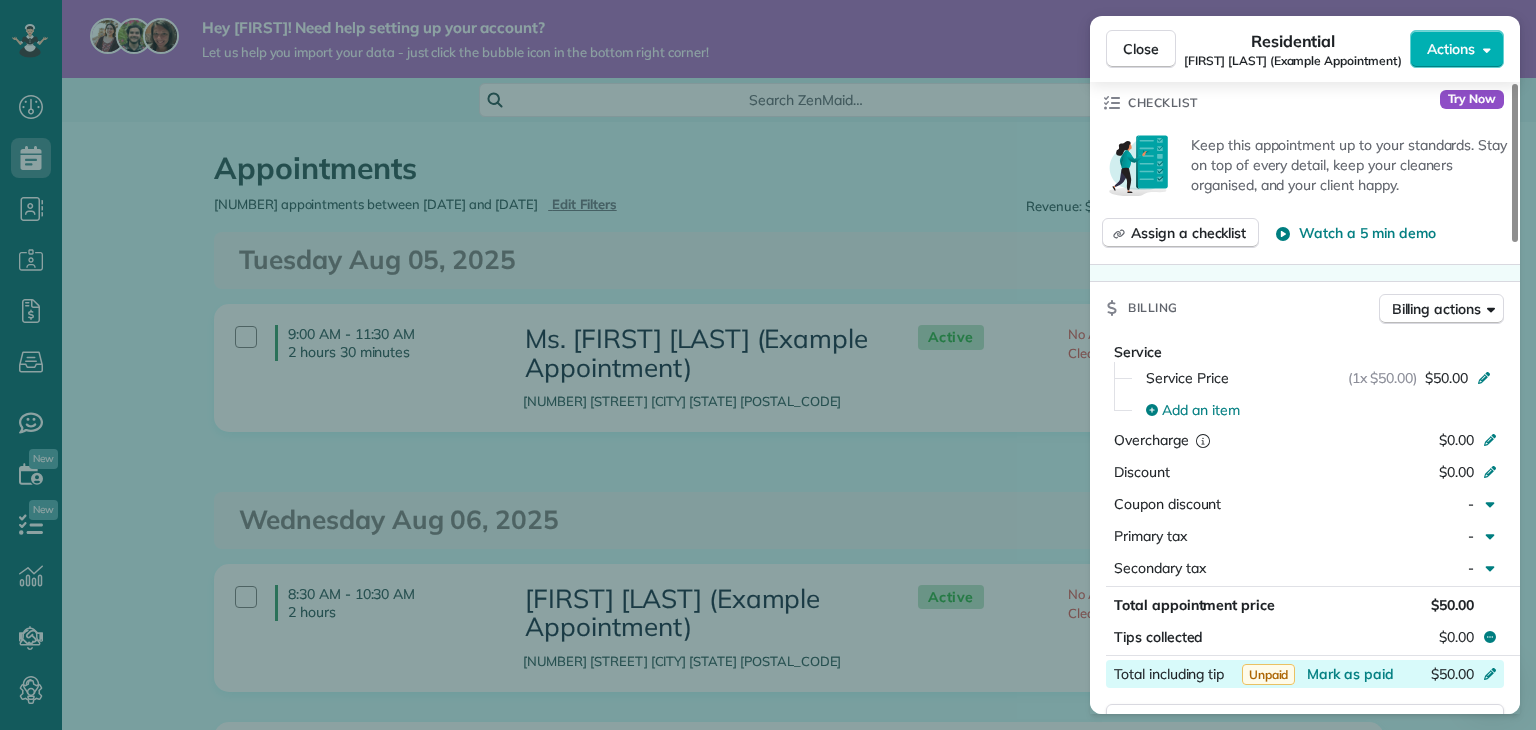 scroll, scrollTop: 800, scrollLeft: 0, axis: vertical 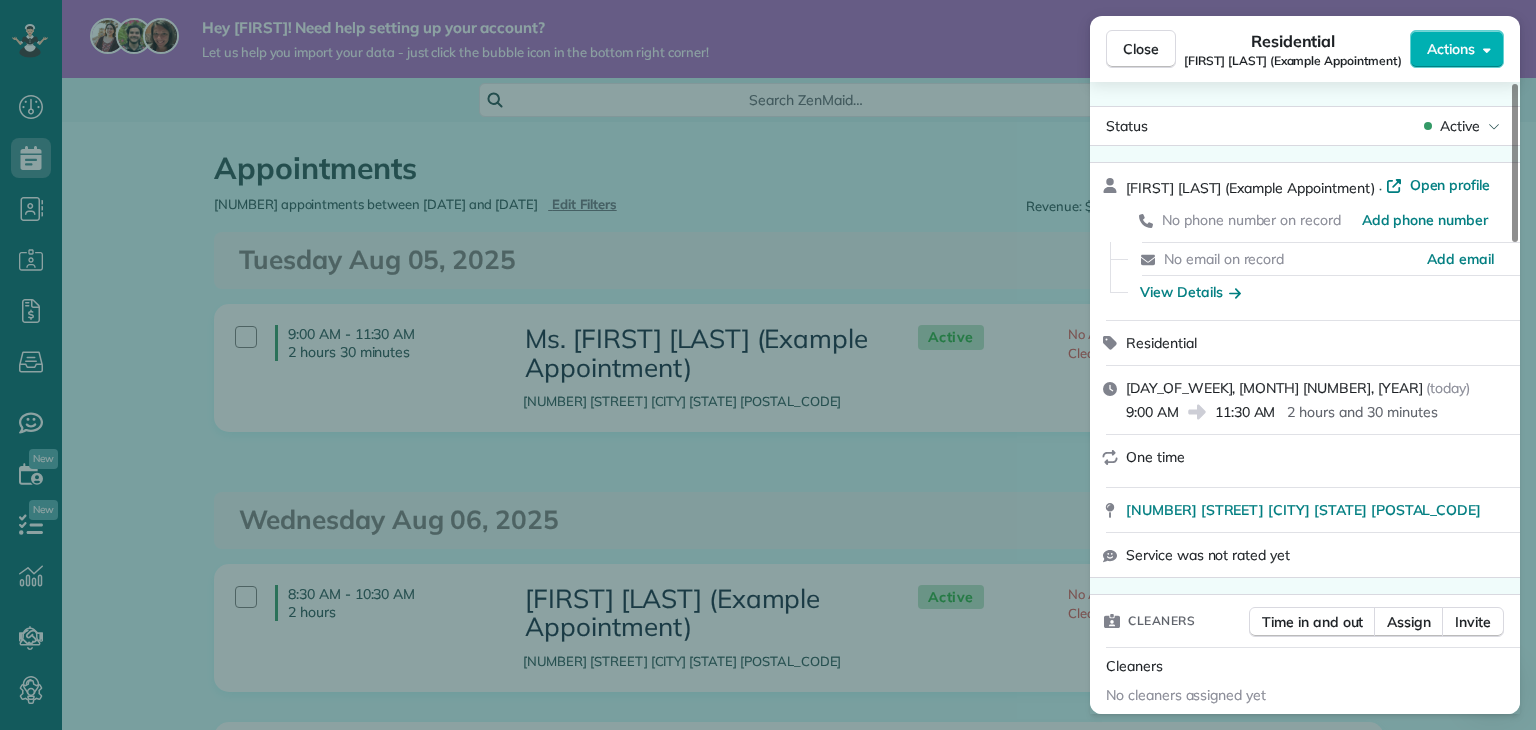 click on "Close Residential [FIRST] [LAST] (Example Appointment) Actions Status Active [FIRST] [LAST] (Example Appointment) · Open profile No phone number on record Add phone number No email on record Add email View Details Residential [DAY_OF_WEEK], [MONTH] [NUMBER], [YEAR] ( today ) [TIME] [TIME] [DURATION] One time [NUMBER] [STREET] [CITY] [STATE] [POSTAL_CODE] Service was not rated yet Cleaners Time in and out Assign Invite Cleaners No cleaners assigned yet Checklist Try Now Keep this appointment up to your standards. Stay on top of every detail, keep your cleaners organised, and your client happy. Assign a checklist Watch a 5 min demo Billing Billing actions Service Service Price (1x [CURRENCY][AMOUNT]) [CURRENCY][AMOUNT] Add an item Overcharge [CURRENCY][AMOUNT] Discount [CURRENCY][AMOUNT] Coupon discount - Primary tax - Secondary tax - Total appointment price [CURRENCY][AMOUNT] Tips collected [CURRENCY][AMOUNT] Unpaid Mark as paid Total including tip [CURRENCY][AMOUNT] Get paid online in no-time! Send an invoice and reward your cleaners with tips Charge customer credit card Appointment custom fields 1" at bounding box center [768, 365] 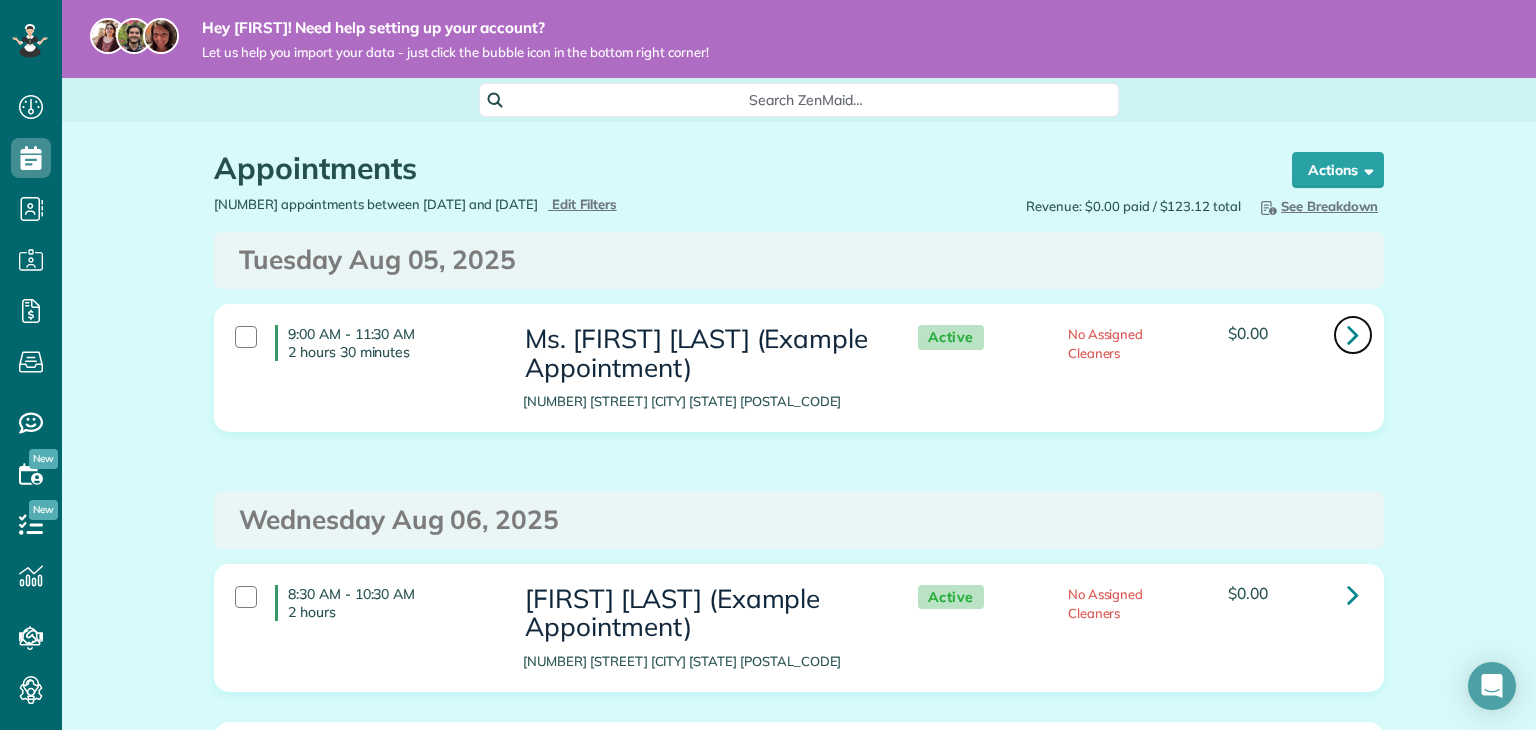 click at bounding box center [1353, 334] 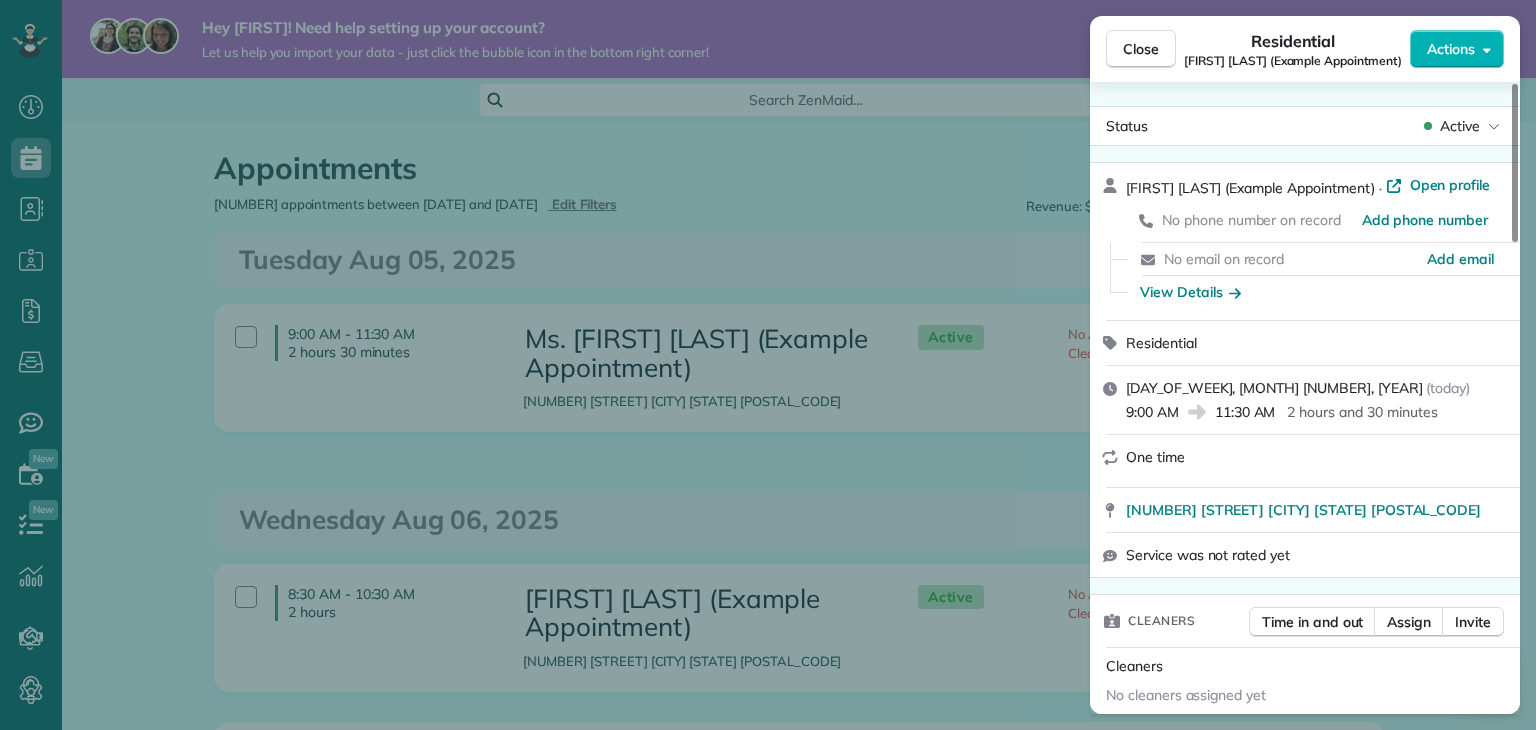 click on "Close Residential [FIRST] [LAST] (Example Appointment) Actions Status Active [FIRST] [LAST] (Example Appointment) · Open profile No phone number on record Add phone number No email on record Add email View Details Residential [DAY_OF_WEEK], [MONTH] [NUMBER], [YEAR] ( today ) [TIME] [TIME] [DURATION] One time [NUMBER] [STREET] [CITY] [STATE] [POSTAL_CODE] Service was not rated yet Cleaners Time in and out Assign Invite Cleaners No cleaners assigned yet Checklist Try Now Keep this appointment up to your standards. Stay on top of every detail, keep your cleaners organised, and your client happy. Assign a checklist Watch a 5 min demo Billing Billing actions Service Service Price (1x [CURRENCY][AMOUNT]) [CURRENCY][AMOUNT] Add an item Overcharge [CURRENCY][AMOUNT] Discount [CURRENCY][AMOUNT] Coupon discount - Primary tax - Secondary tax - Total appointment price [CURRENCY][AMOUNT] Tips collected [CURRENCY][AMOUNT] Unpaid Mark as paid Total including tip [CURRENCY][AMOUNT] Get paid online in no-time! Send an invoice and reward your cleaners with tips Charge customer credit card Appointment custom fields 1" at bounding box center [768, 365] 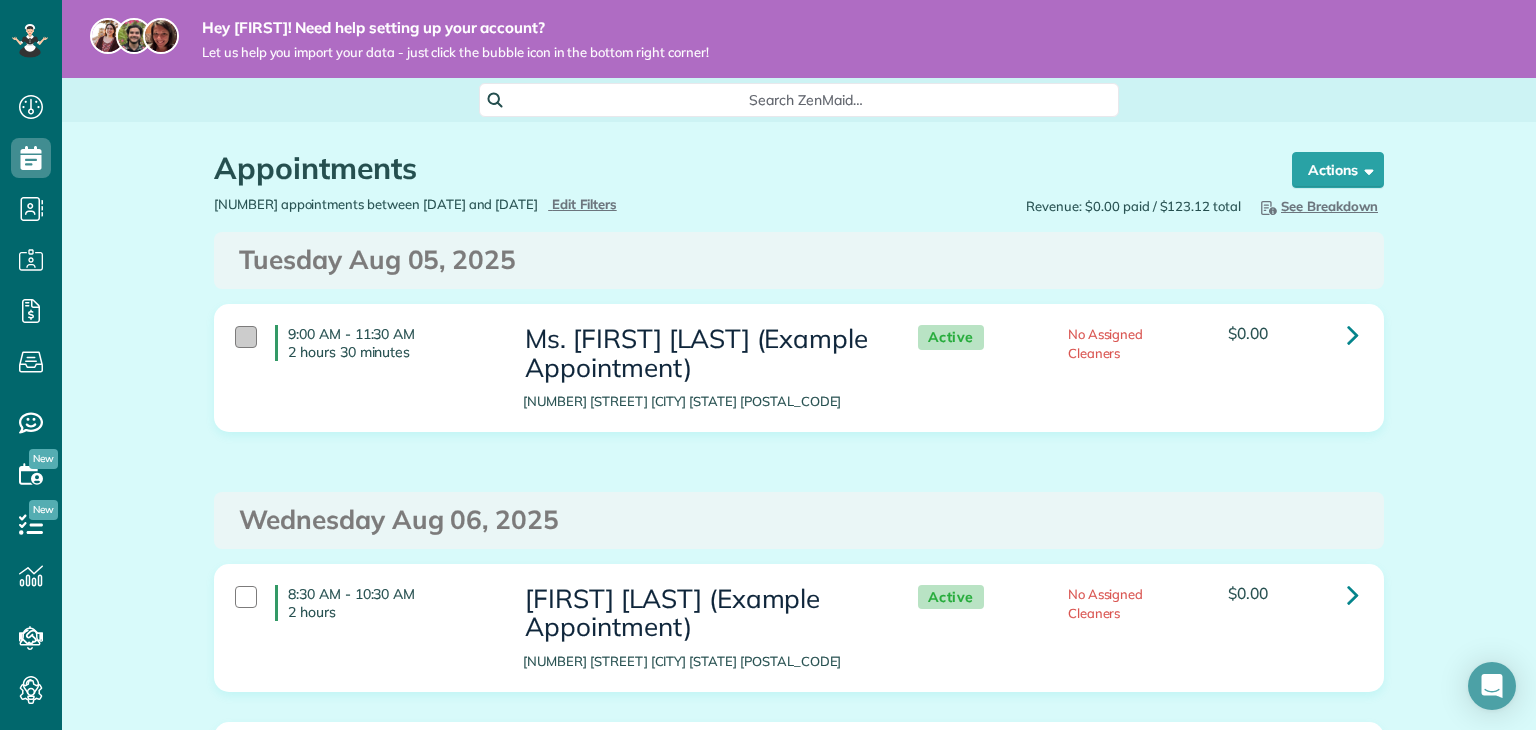 click at bounding box center [246, 337] 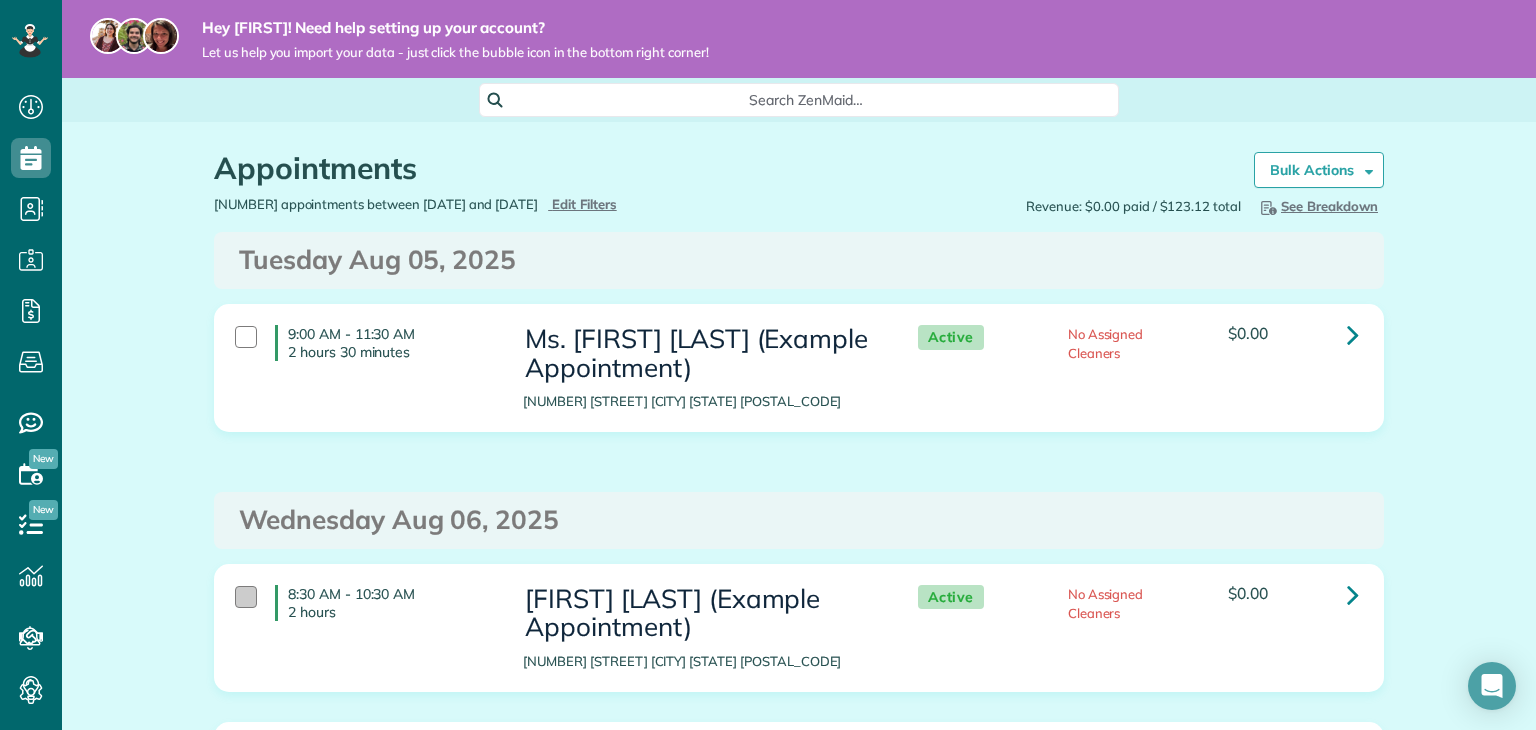 click at bounding box center (246, 597) 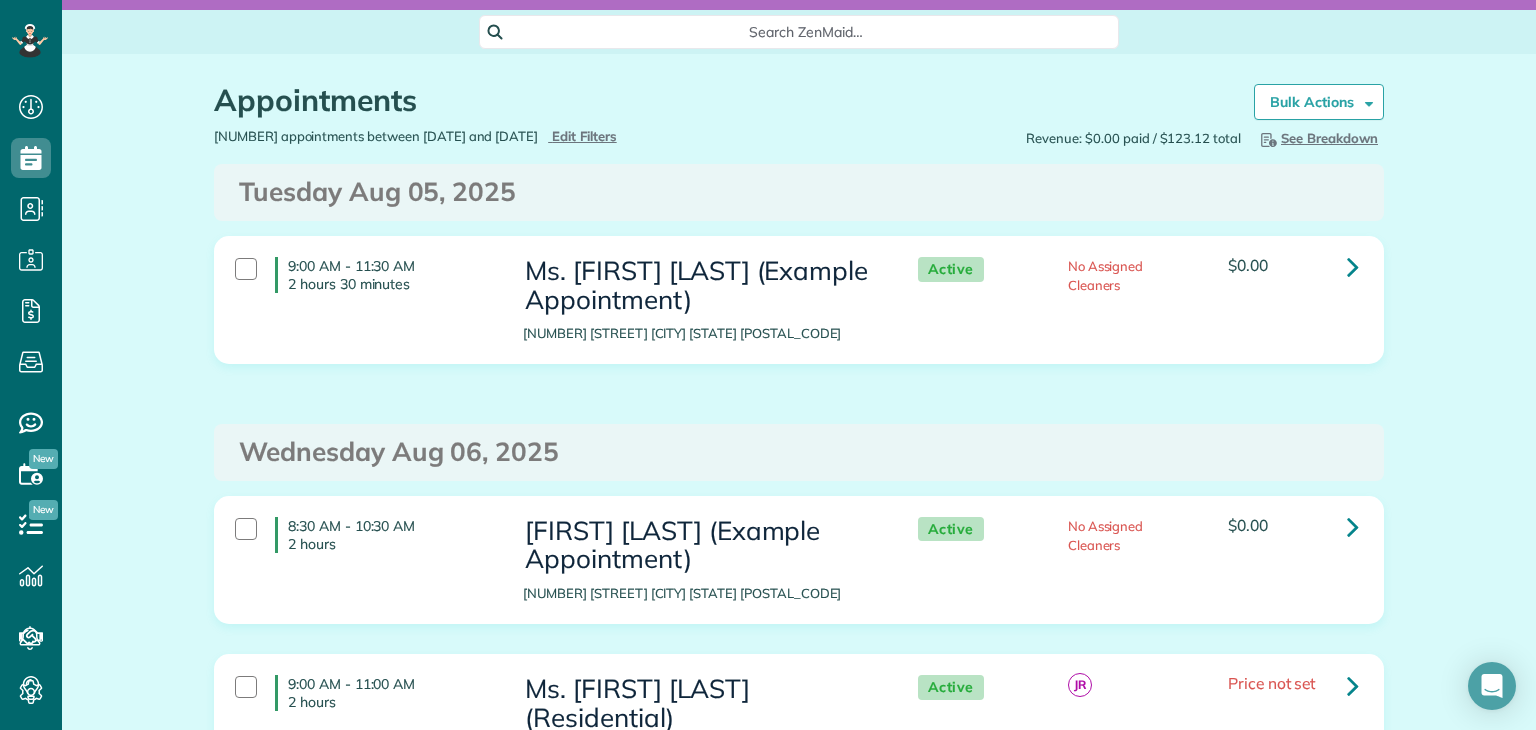 scroll, scrollTop: 300, scrollLeft: 0, axis: vertical 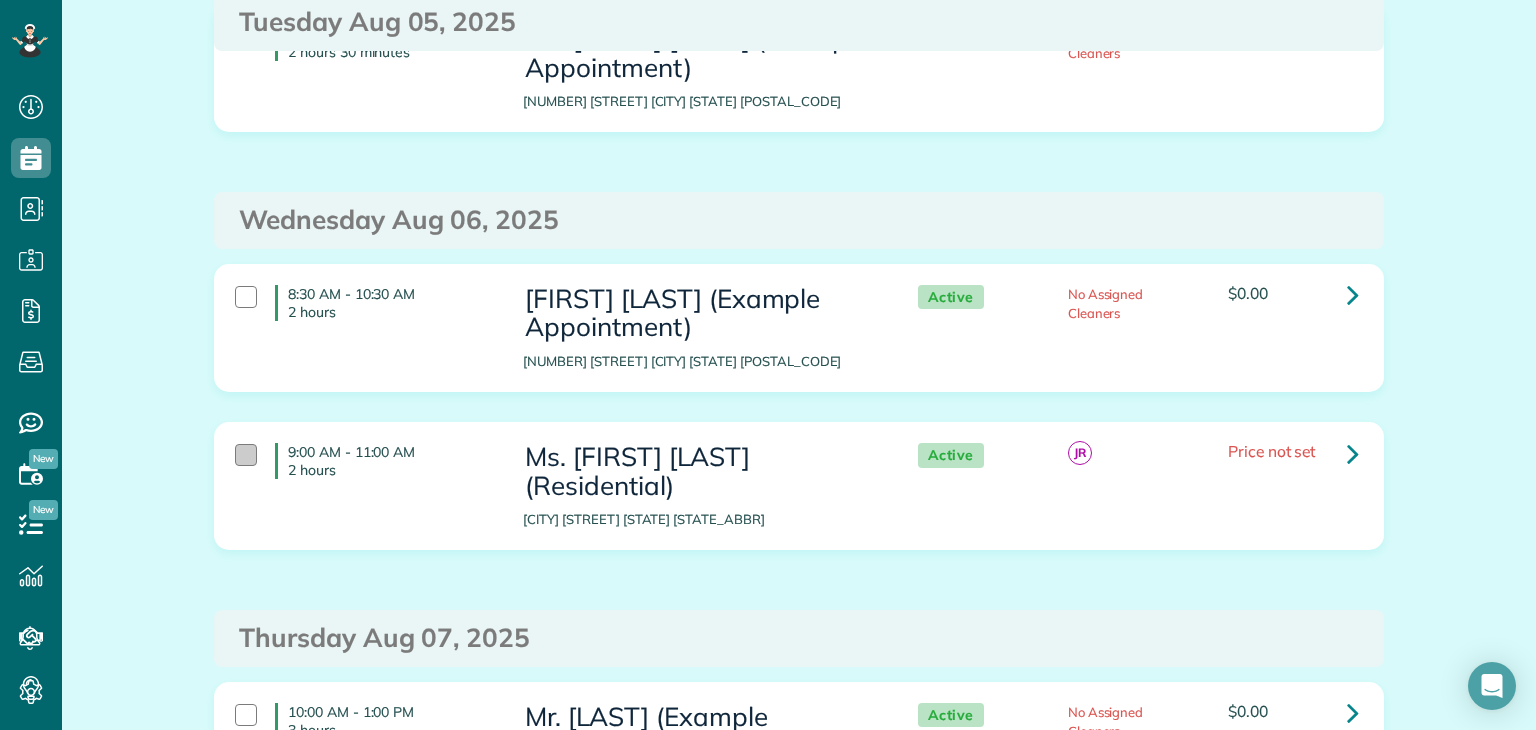click at bounding box center (246, 455) 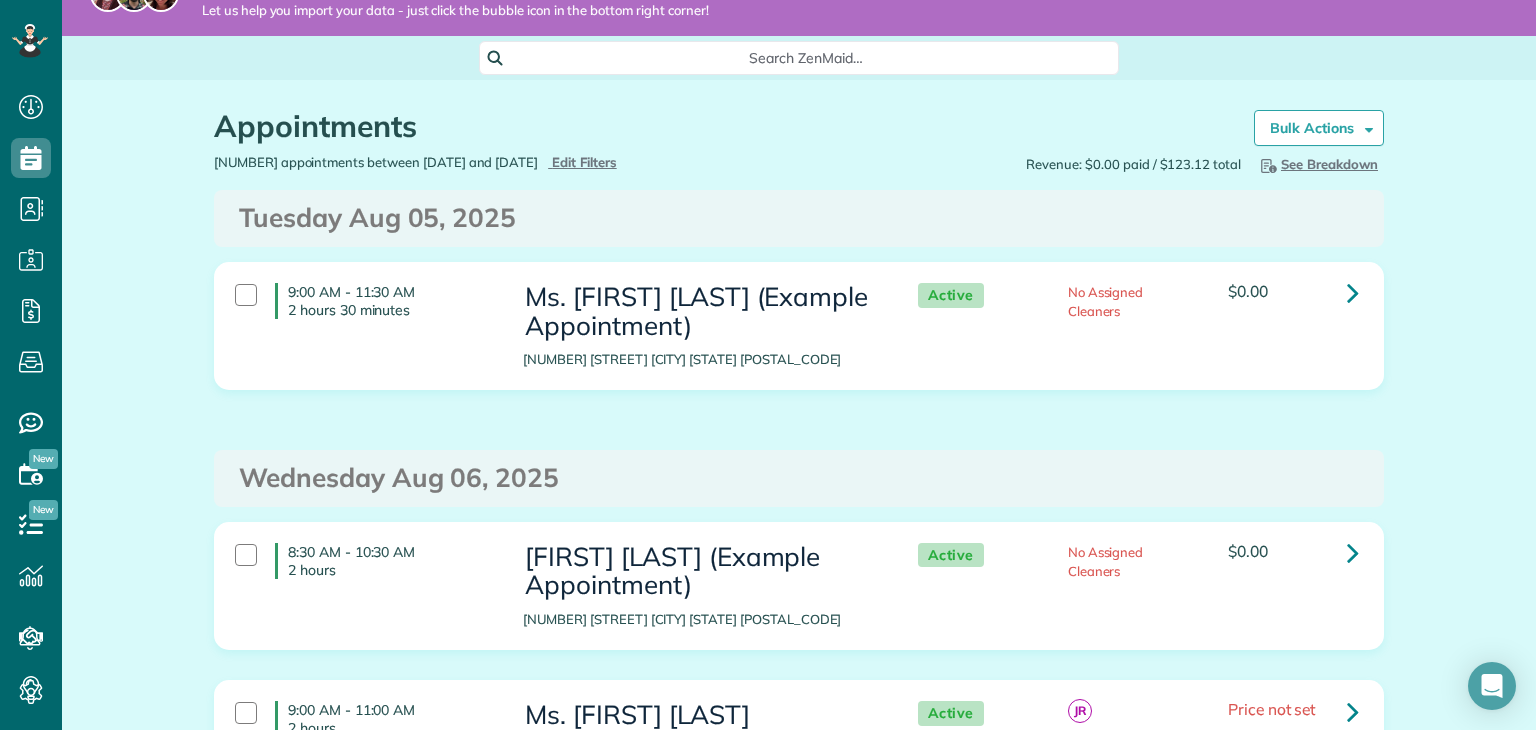 scroll, scrollTop: 0, scrollLeft: 0, axis: both 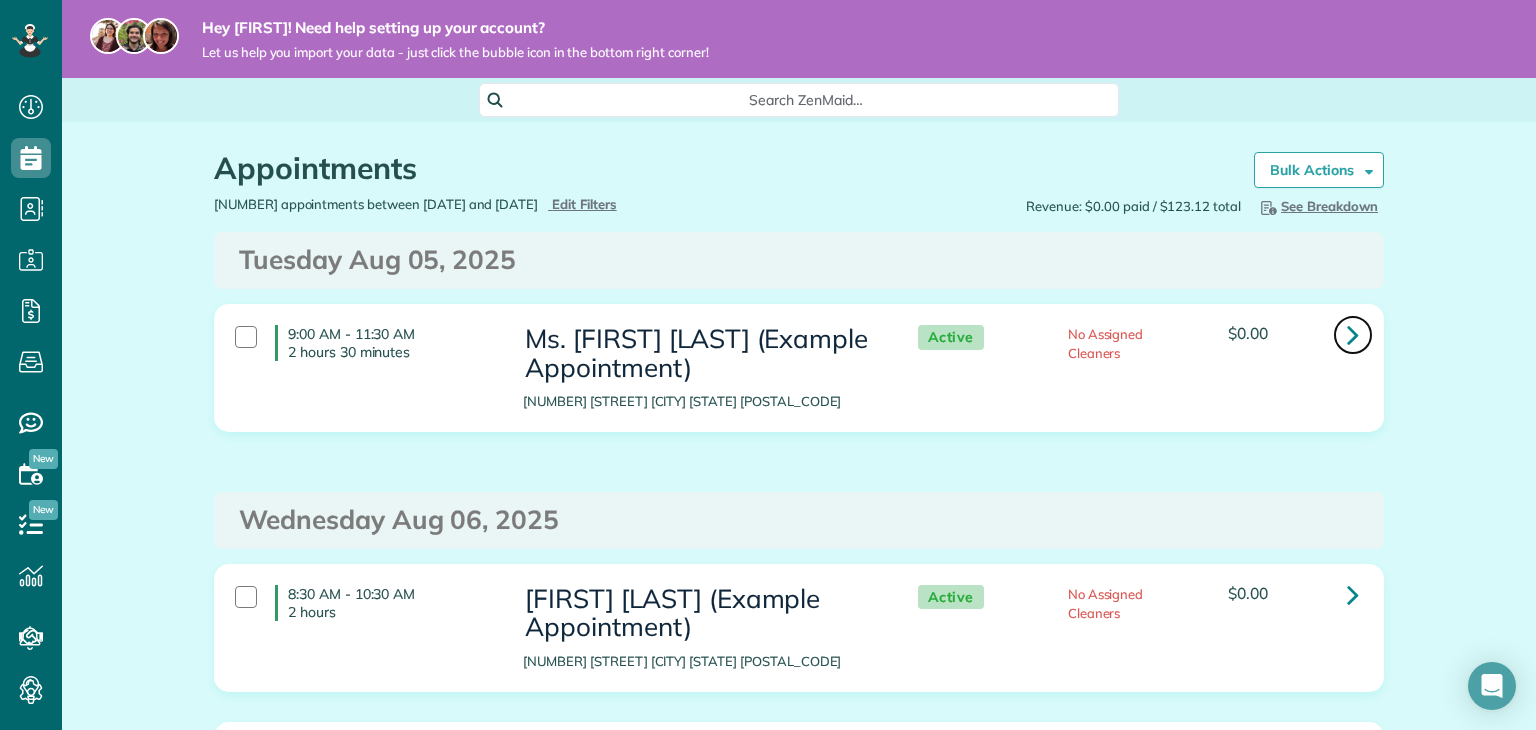 click at bounding box center [1353, 334] 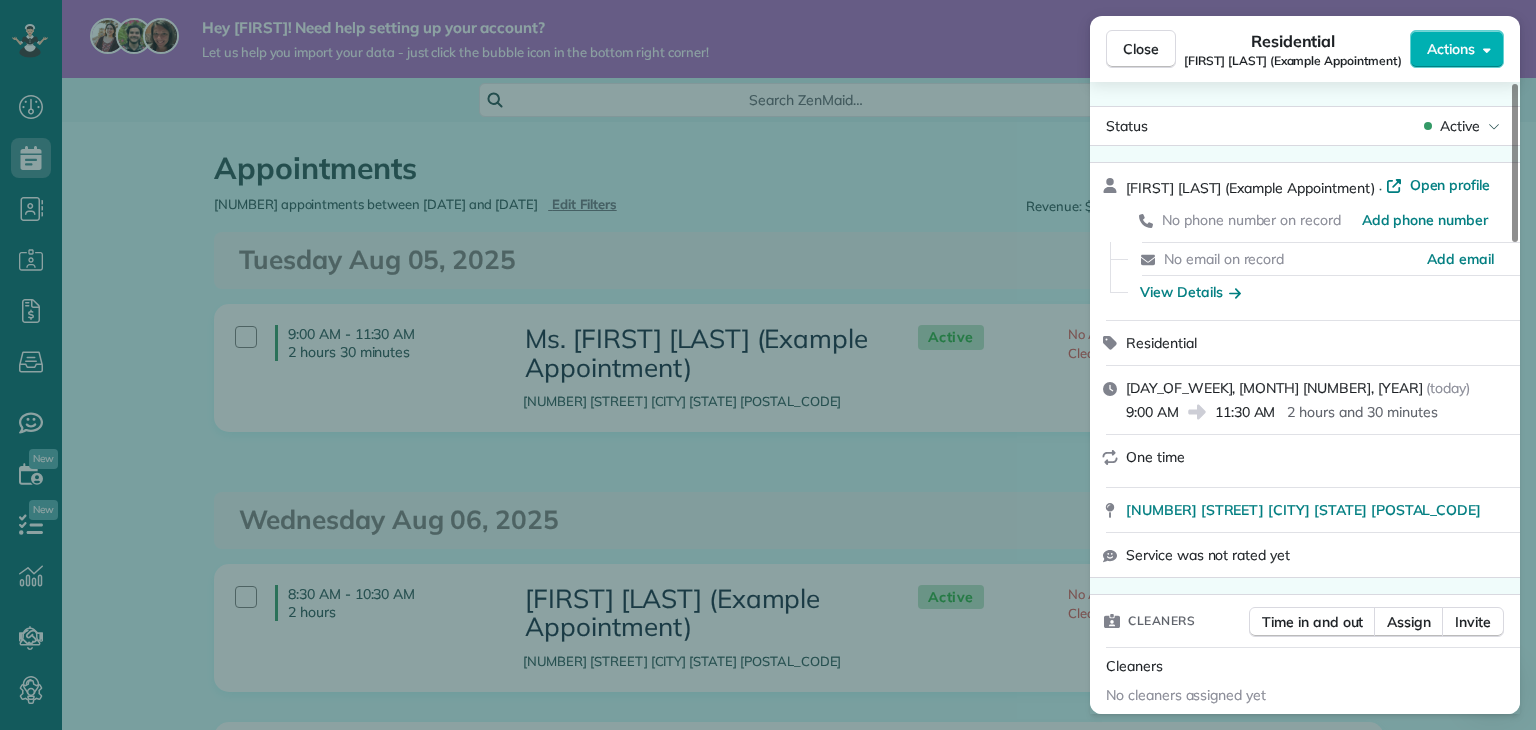 click on "Close Residential [FIRST] [LAST] (Example Appointment) Actions Status Active [FIRST] [LAST] (Example Appointment) · Open profile No phone number on record Add phone number No email on record Add email View Details Residential [DAY_OF_WEEK], [MONTH] [NUMBER], [YEAR] ( today ) [TIME] [TIME] [DURATION] One time [NUMBER] [STREET] [CITY] [STATE] [POSTAL_CODE] Service was not rated yet Cleaners Time in and out Assign Invite Cleaners No cleaners assigned yet Checklist Try Now Keep this appointment up to your standards. Stay on top of every detail, keep your cleaners organised, and your client happy. Assign a checklist Watch a 5 min demo Billing Billing actions Service Service Price (1x [CURRENCY][AMOUNT]) [CURRENCY][AMOUNT] Add an item Overcharge [CURRENCY][AMOUNT] Discount [CURRENCY][AMOUNT] Coupon discount - Primary tax - Secondary tax - Total appointment price [CURRENCY][AMOUNT] Tips collected [CURRENCY][AMOUNT] Unpaid Mark as paid Total including tip [CURRENCY][AMOUNT] Get paid online in no-time! Send an invoice and reward your cleaners with tips Charge customer credit card Appointment custom fields 1" at bounding box center (768, 365) 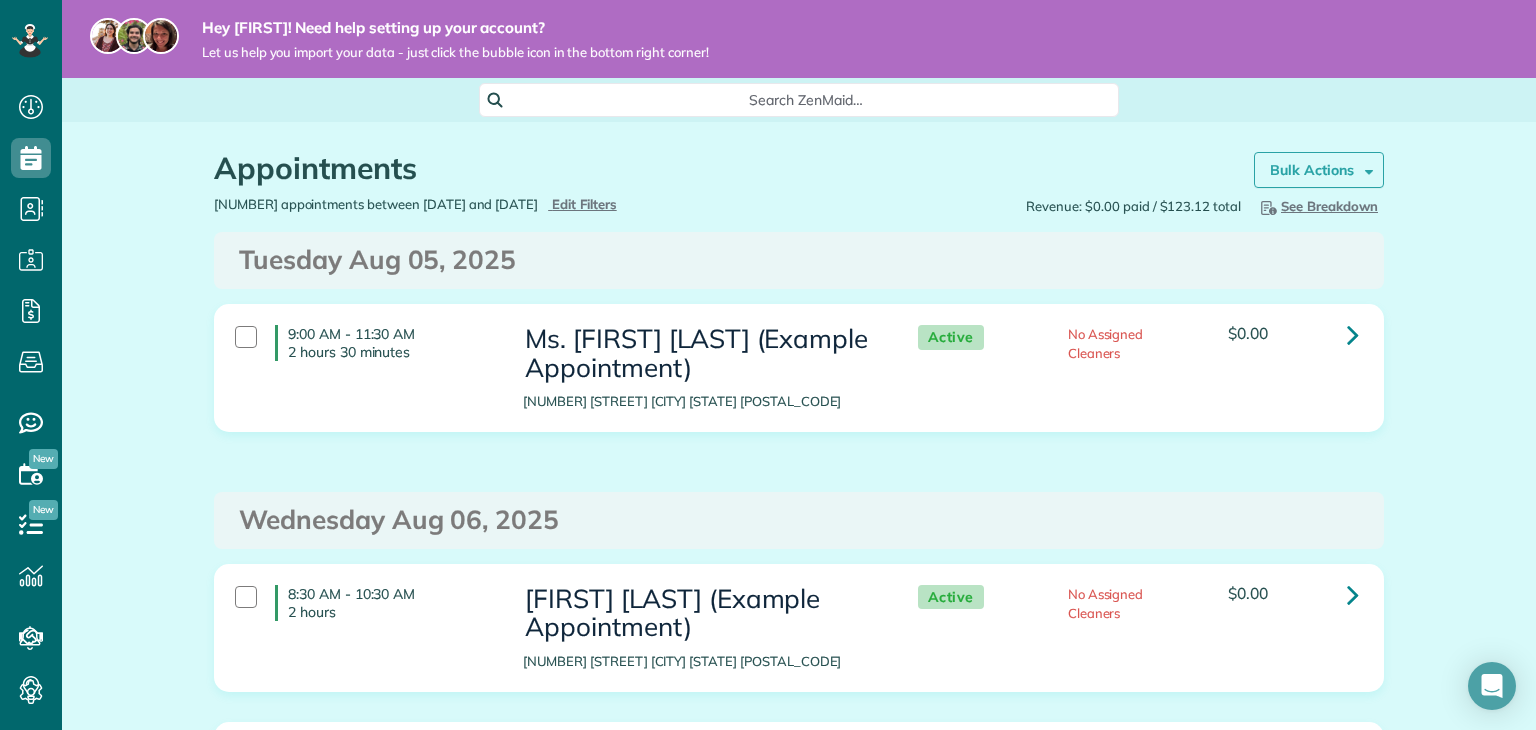 click at bounding box center [1365, 169] 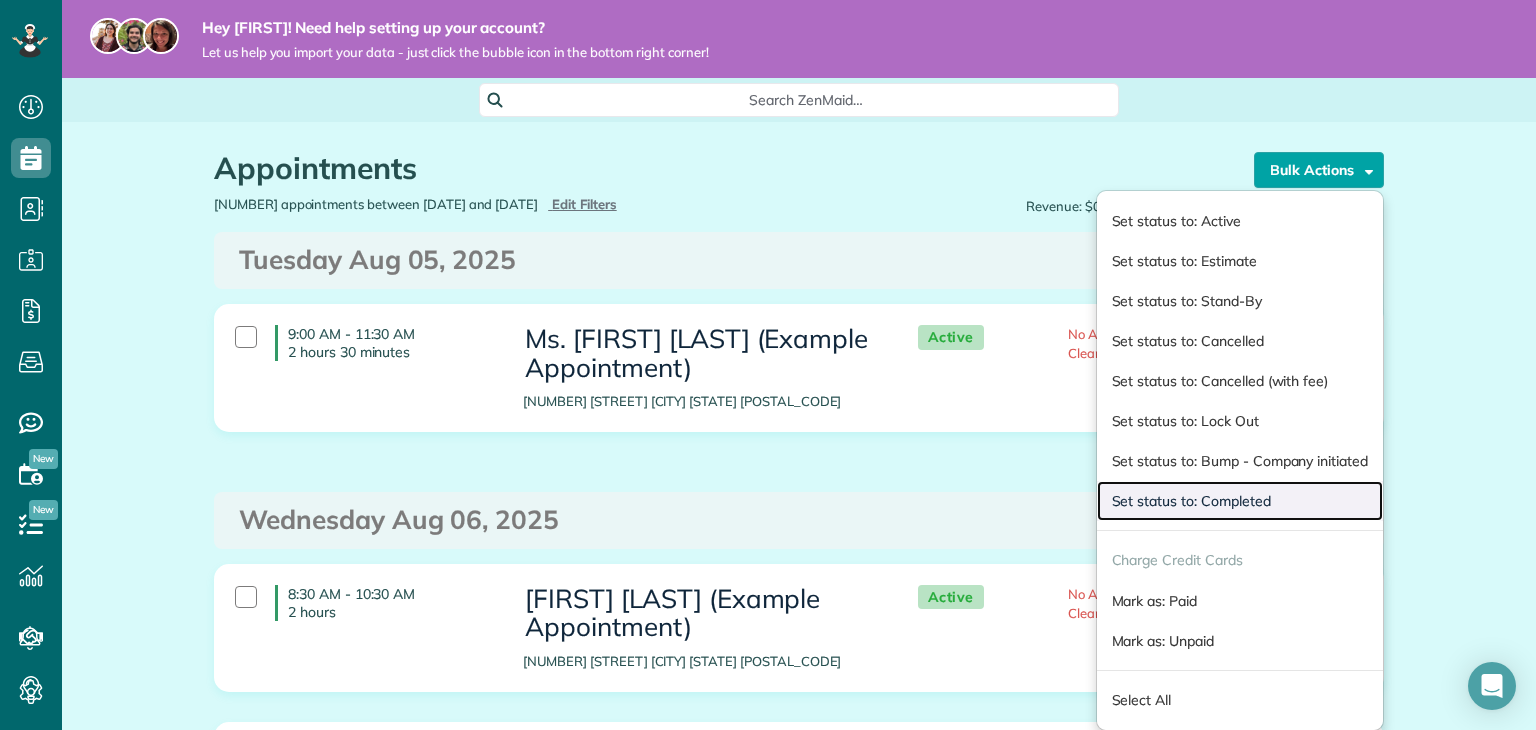 click on "Set status to: Completed" at bounding box center [1240, 501] 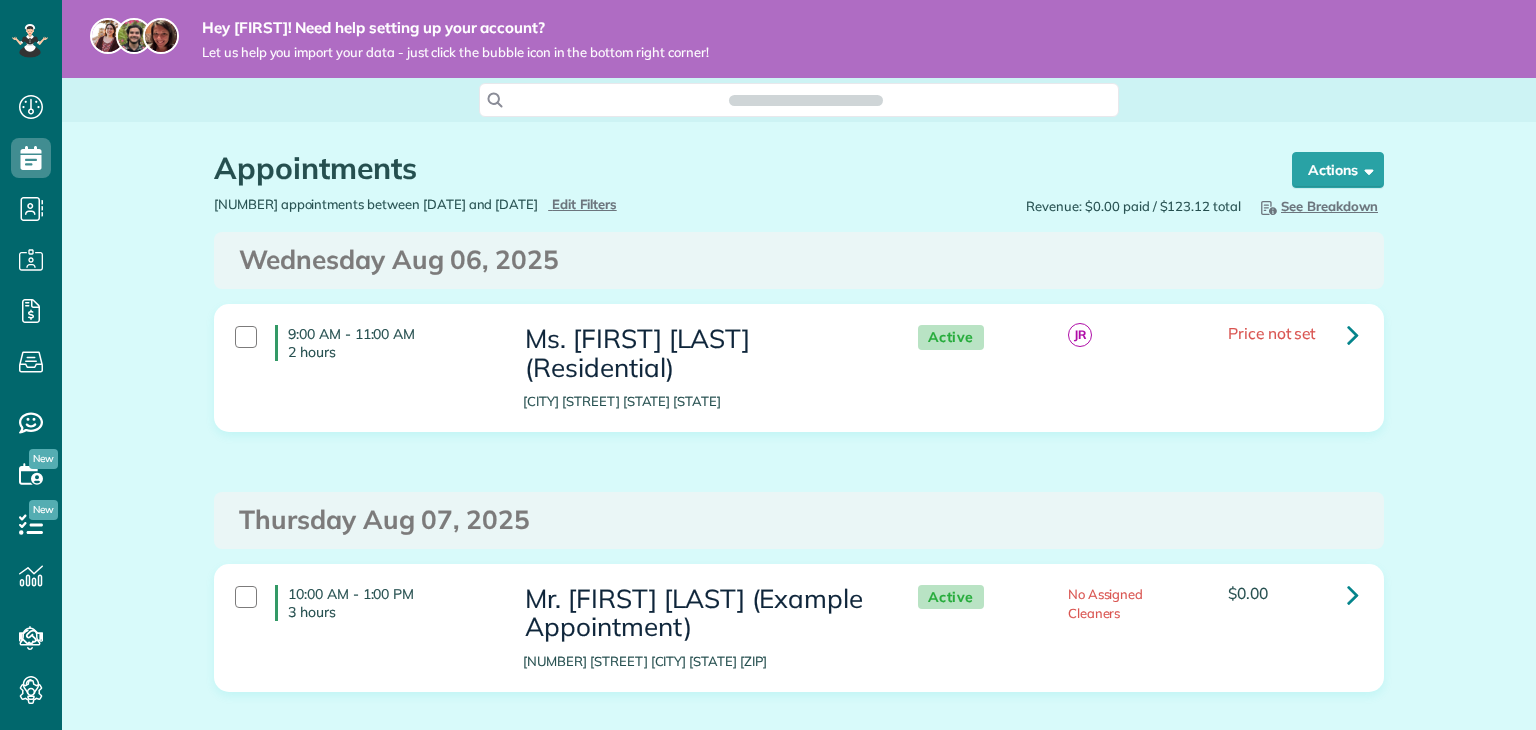 scroll, scrollTop: 0, scrollLeft: 0, axis: both 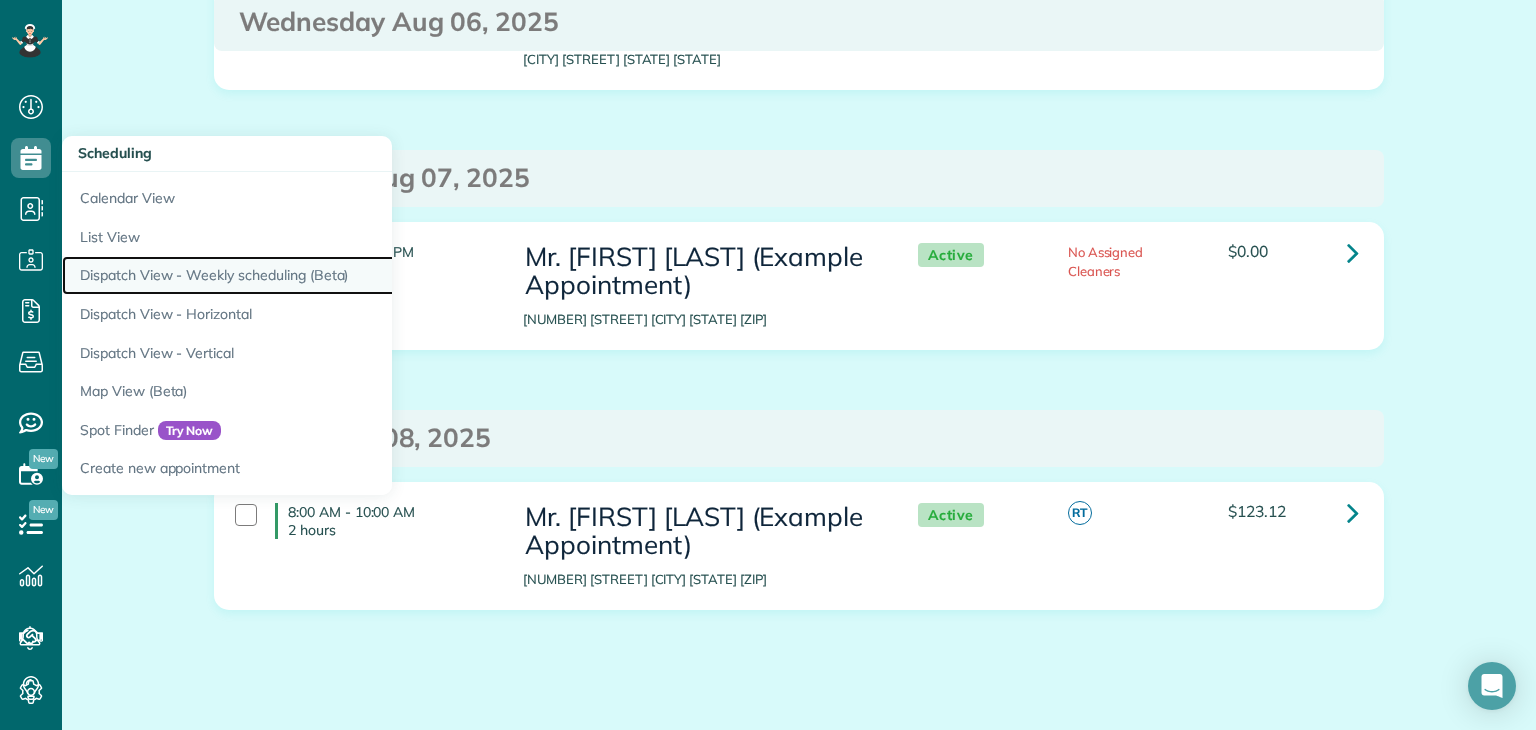 click on "Dispatch View - Weekly scheduling (Beta)" at bounding box center (312, 275) 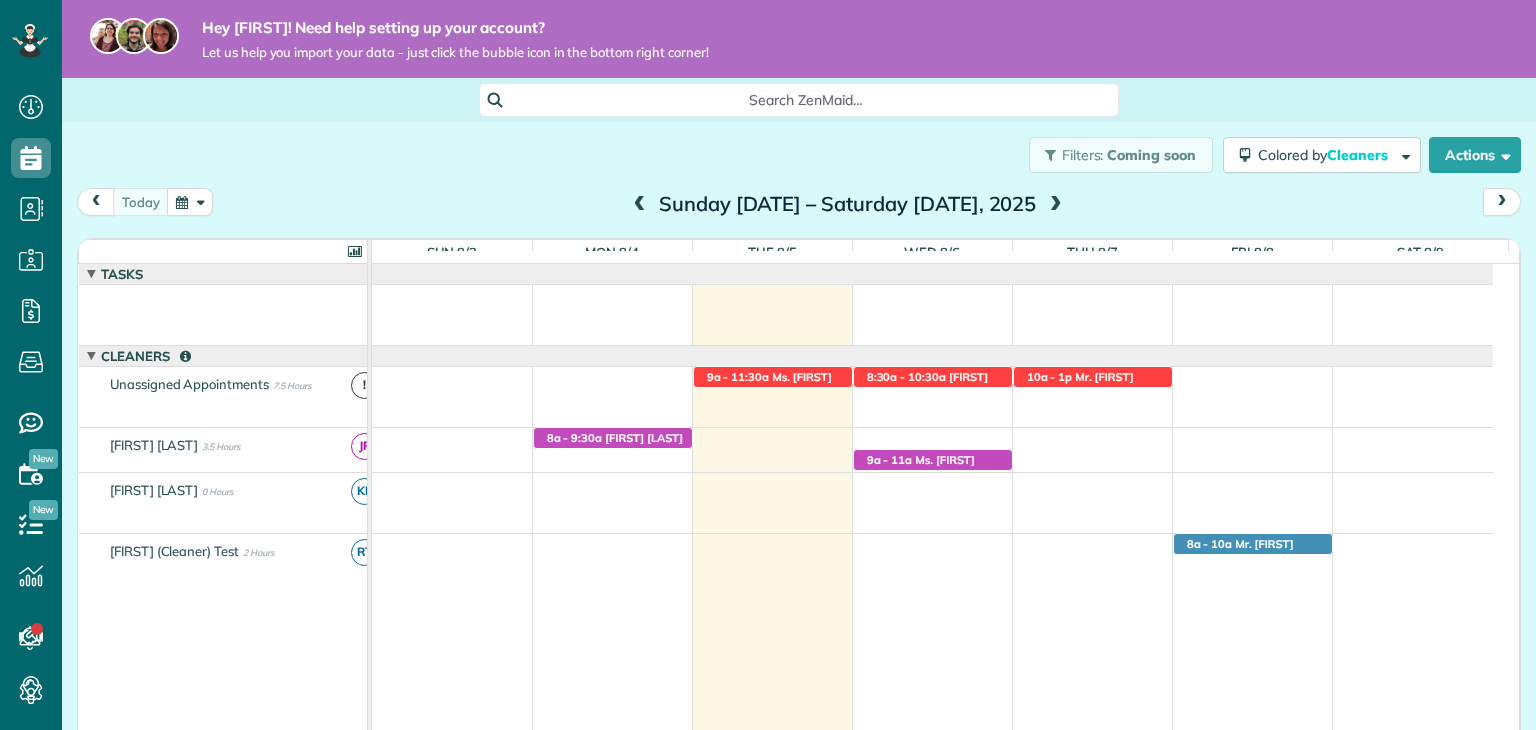scroll, scrollTop: 0, scrollLeft: 0, axis: both 